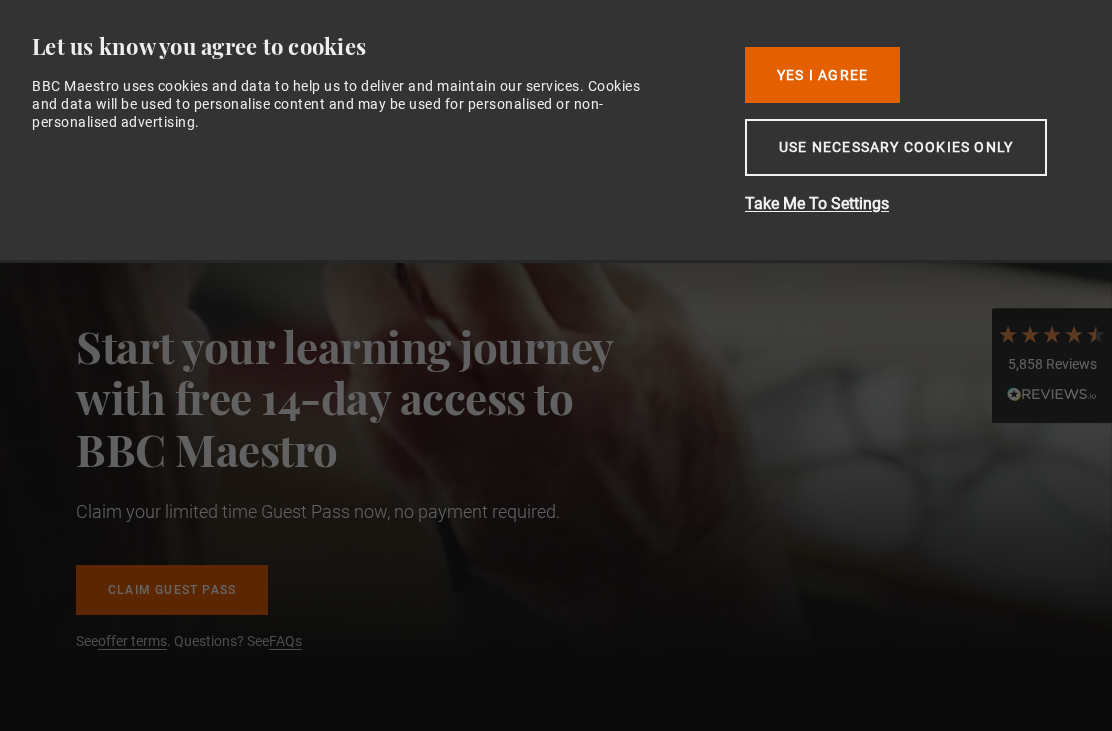 scroll, scrollTop: 0, scrollLeft: 0, axis: both 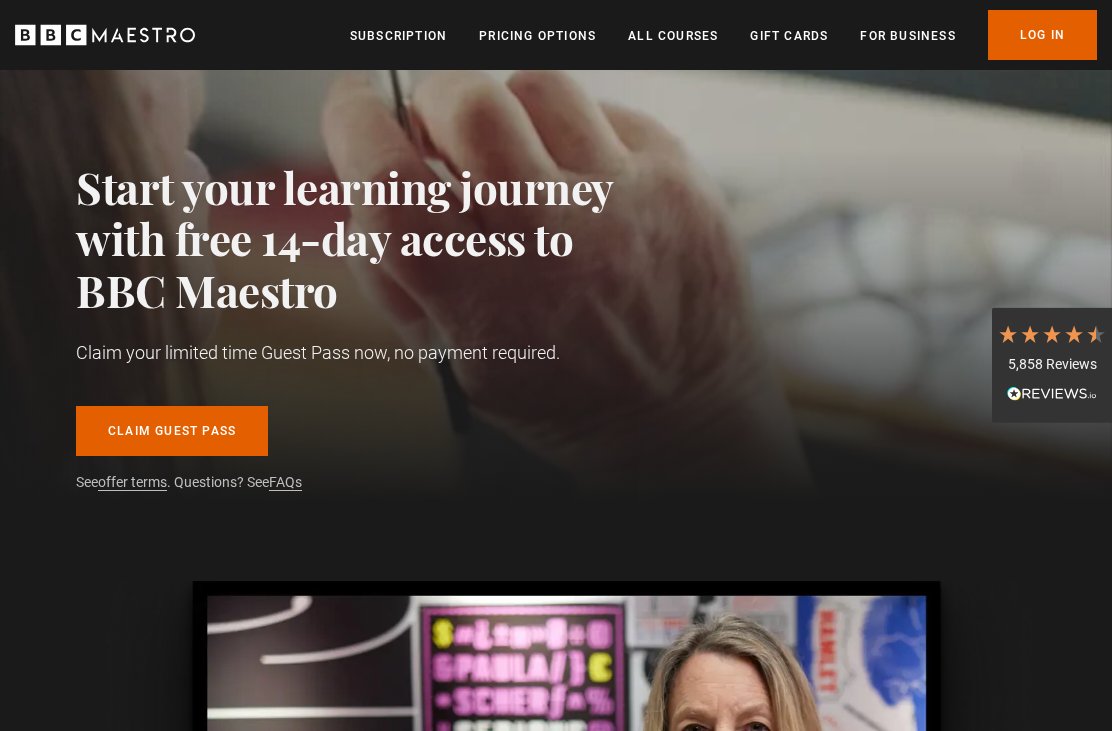 click on "Claim guest pass" at bounding box center [172, 432] 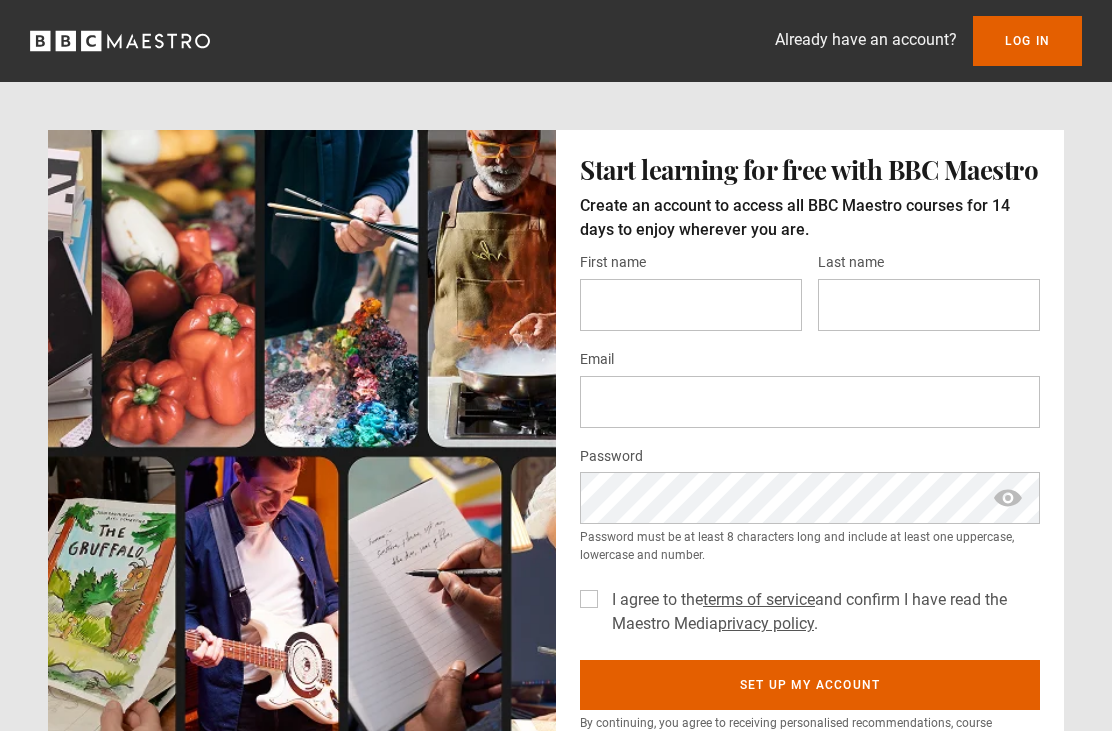 scroll, scrollTop: 0, scrollLeft: 0, axis: both 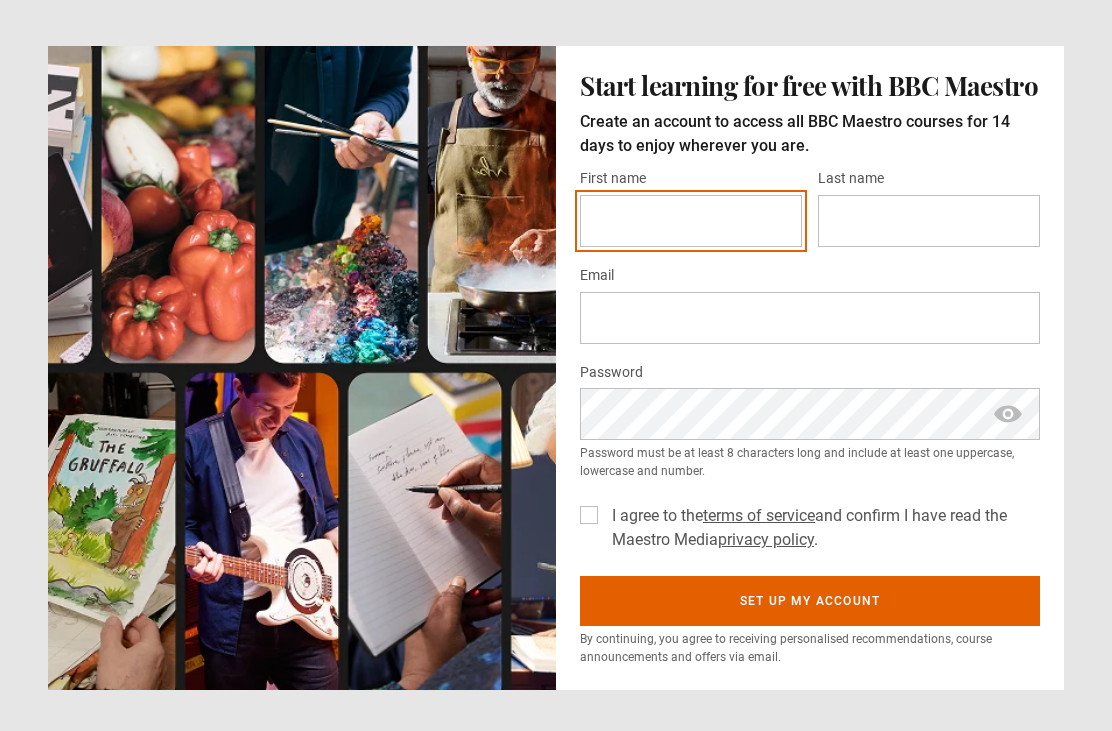 click on "First name  *" at bounding box center (691, 221) 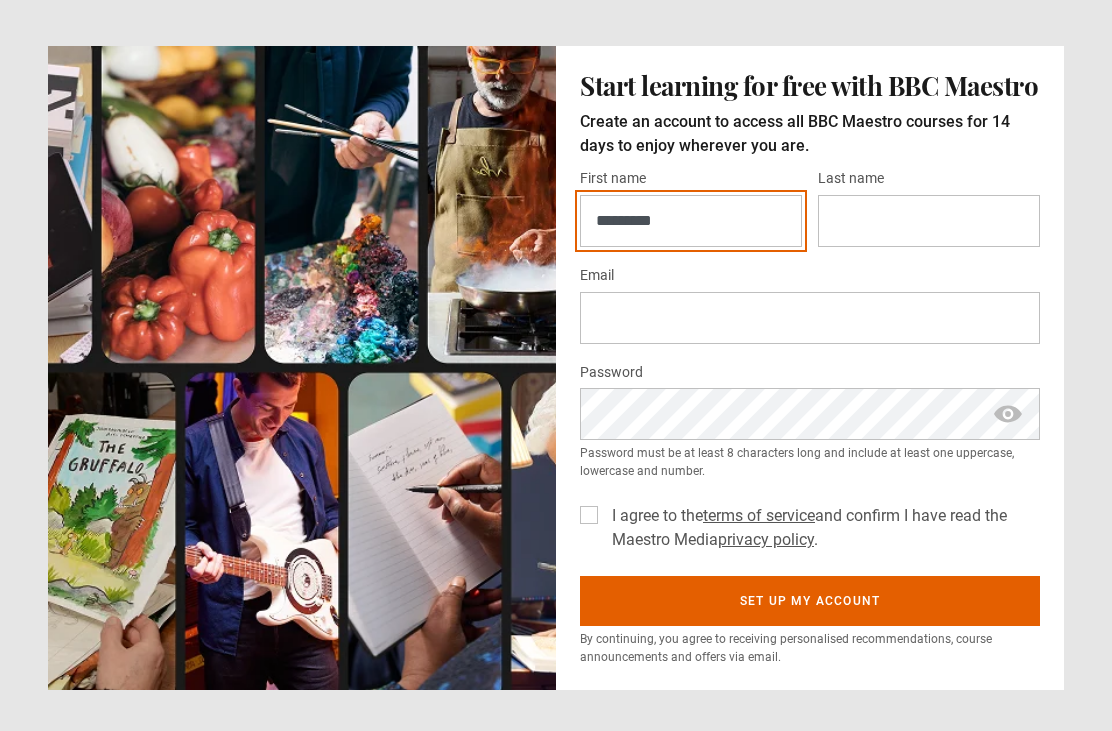 type on "*********" 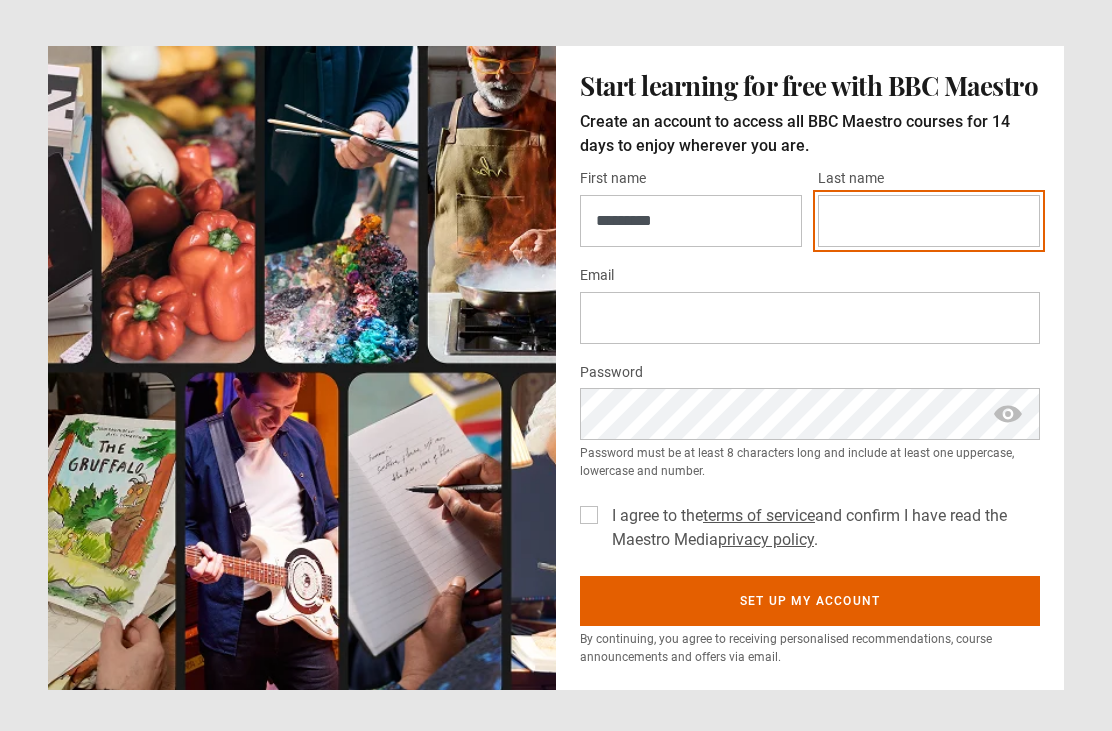 click on "Last name  *" at bounding box center (929, 221) 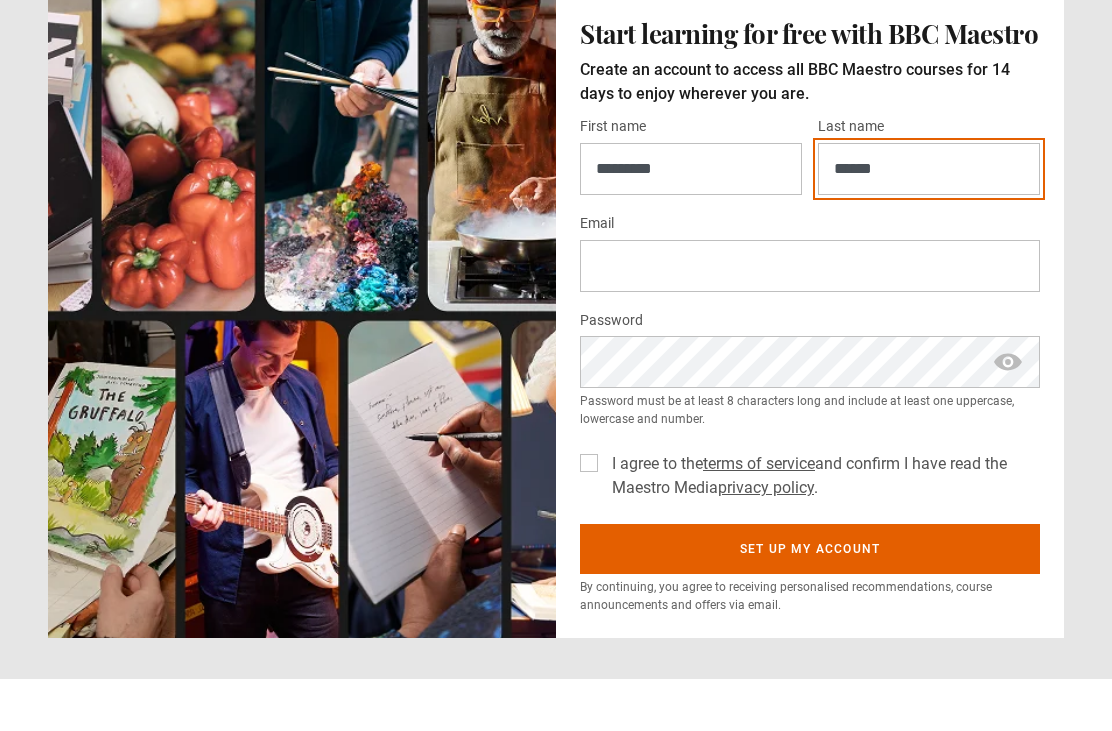 type on "******" 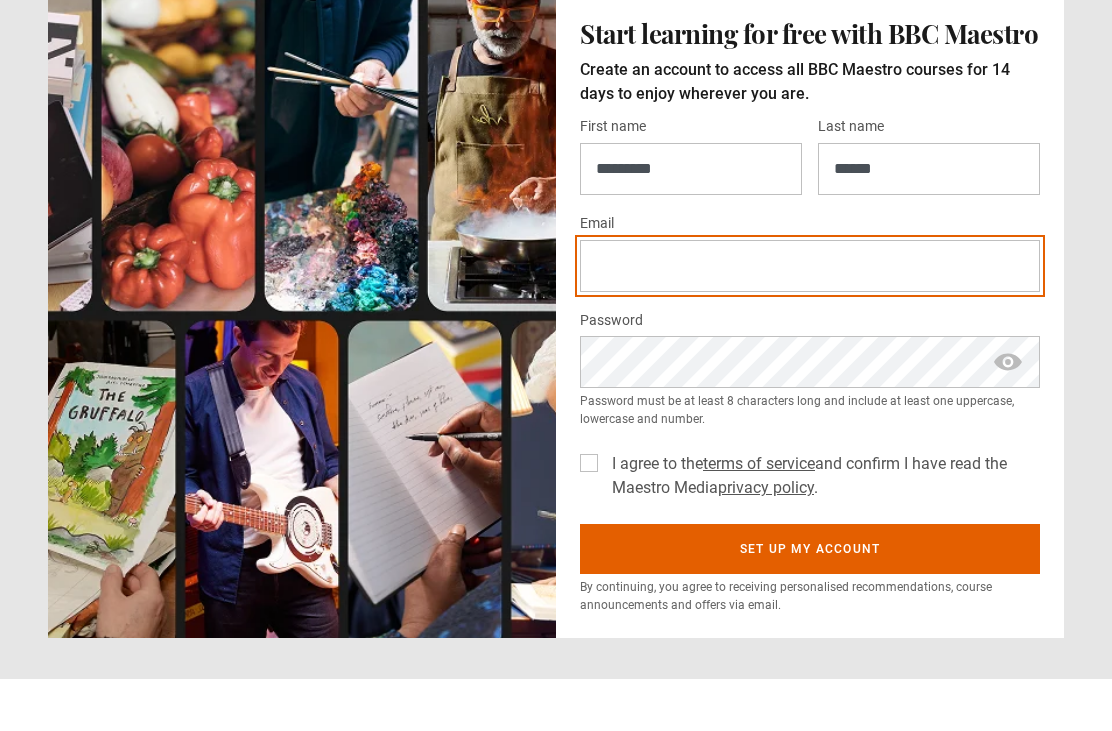click on "Email  *" at bounding box center [810, 318] 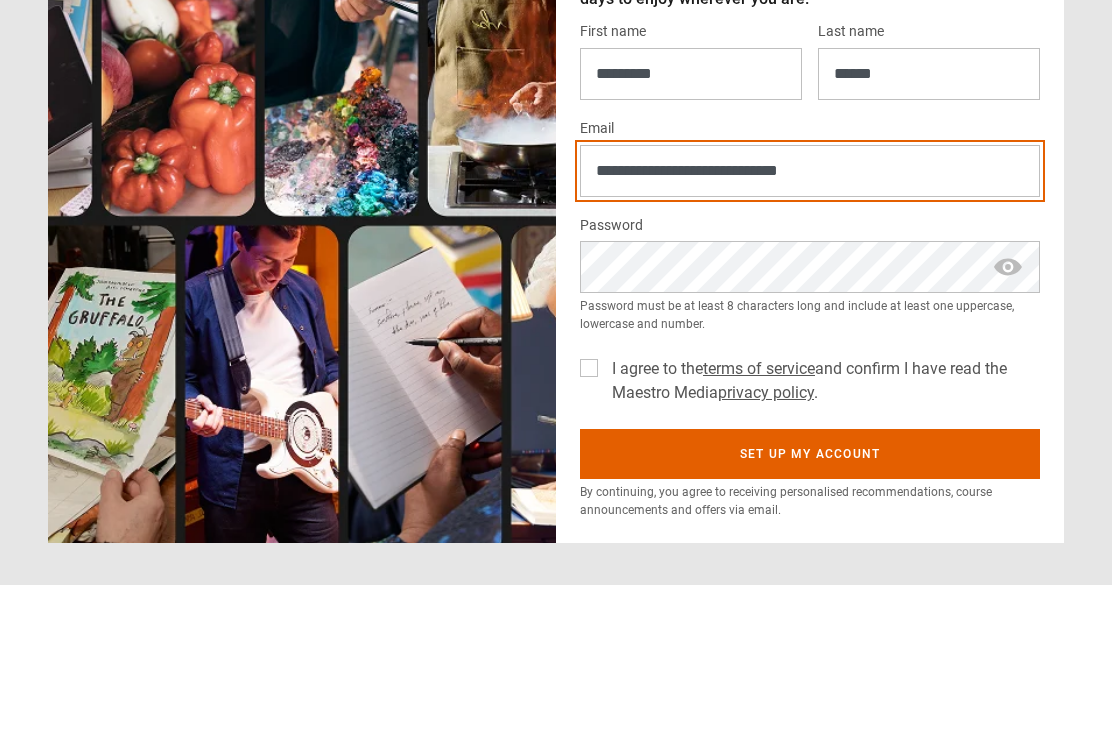 type on "**********" 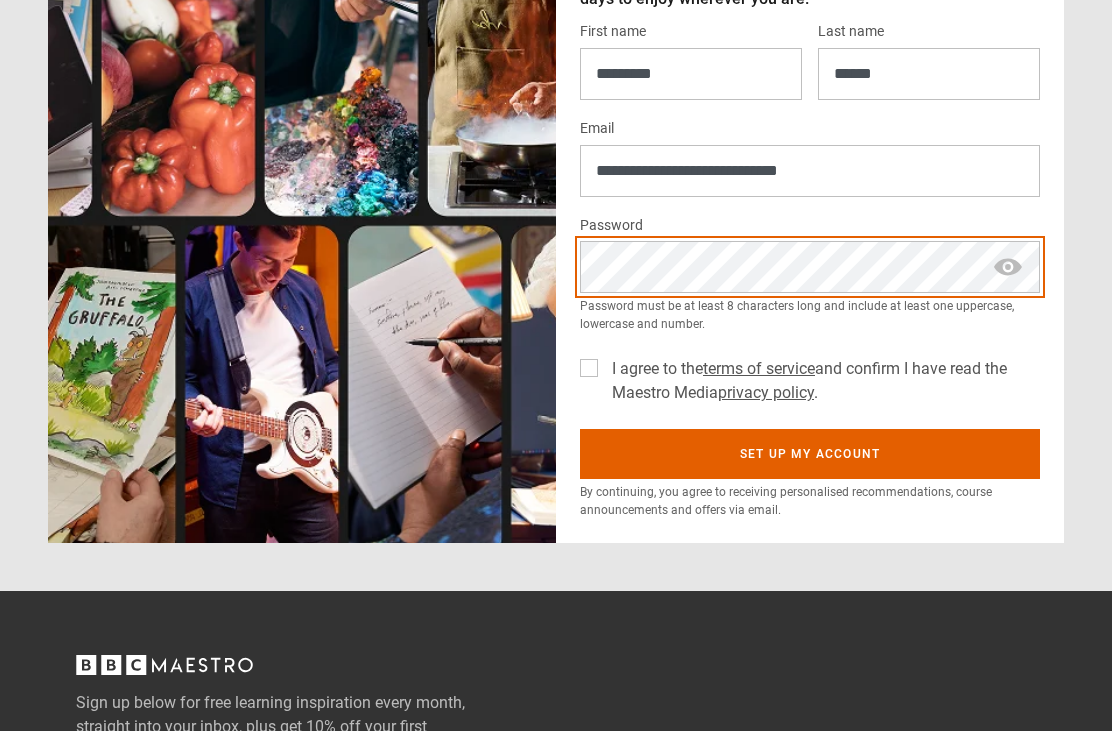 scroll, scrollTop: 230, scrollLeft: 0, axis: vertical 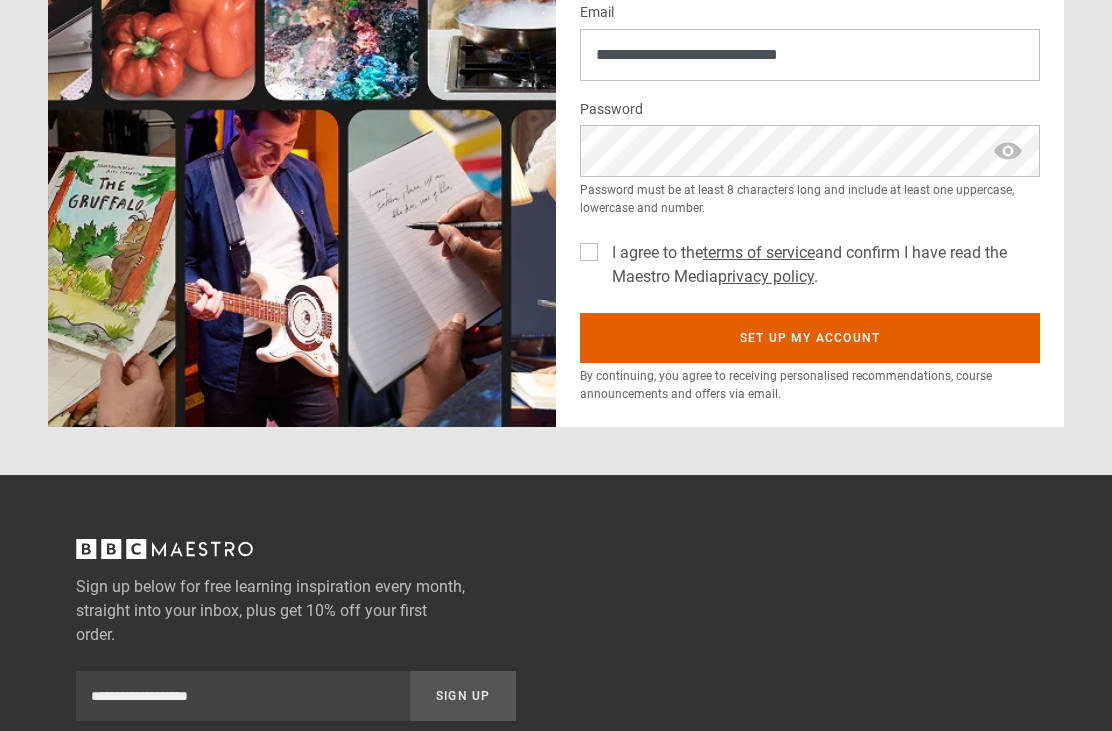 click on "I agree to the  terms of service  and confirm I have read the Maestro Media  privacy policy ." at bounding box center [822, 265] 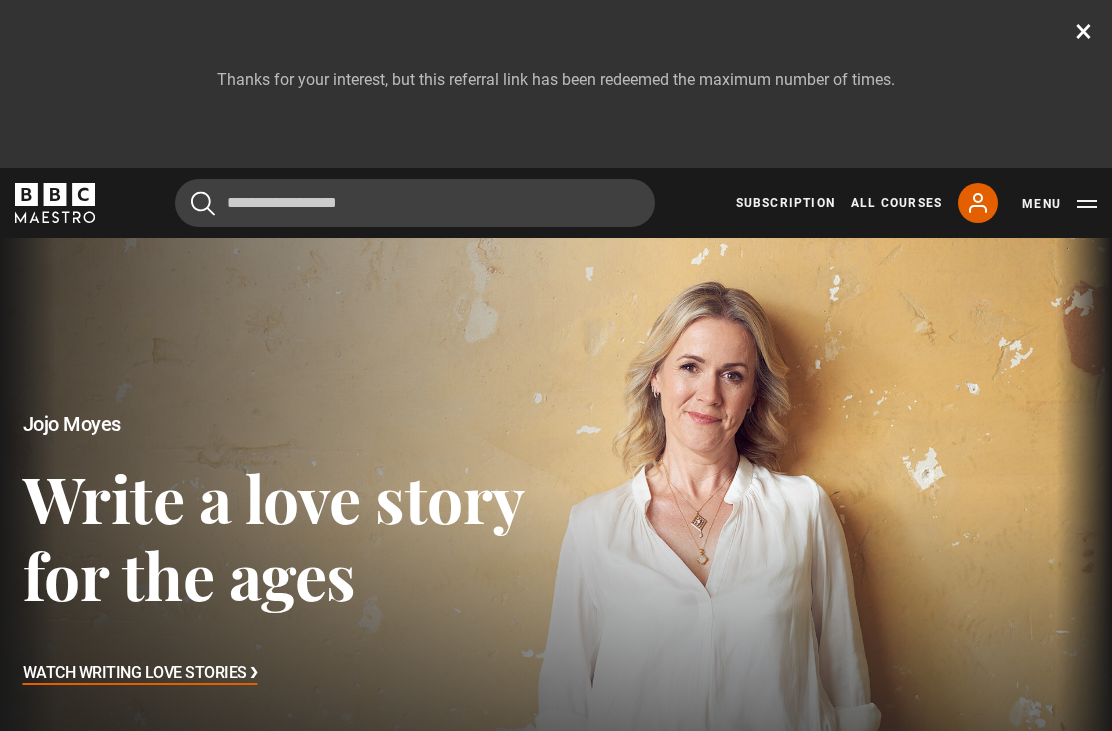 scroll, scrollTop: 0, scrollLeft: 0, axis: both 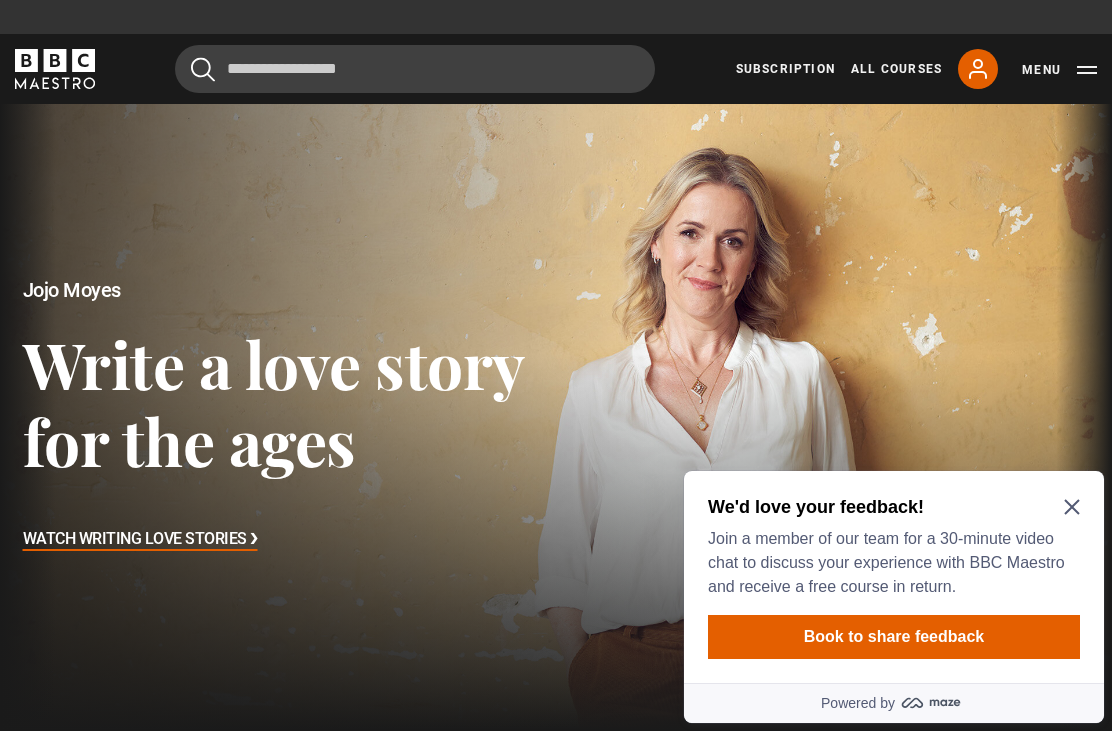 click 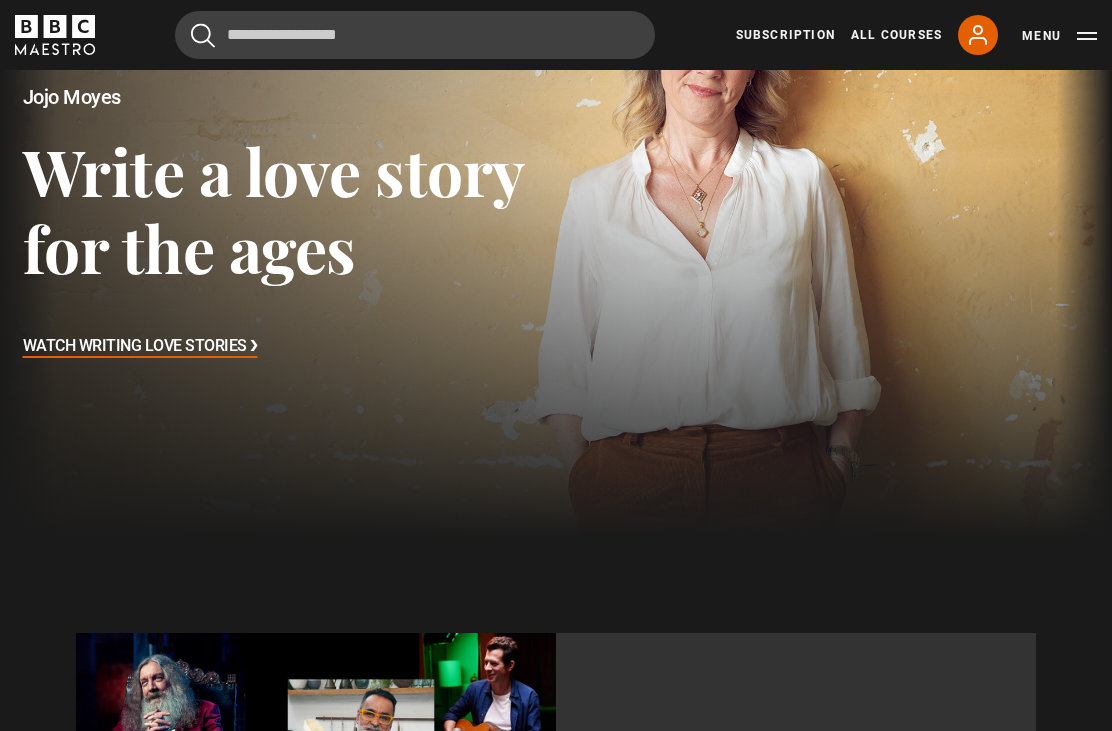 scroll, scrollTop: 237, scrollLeft: 0, axis: vertical 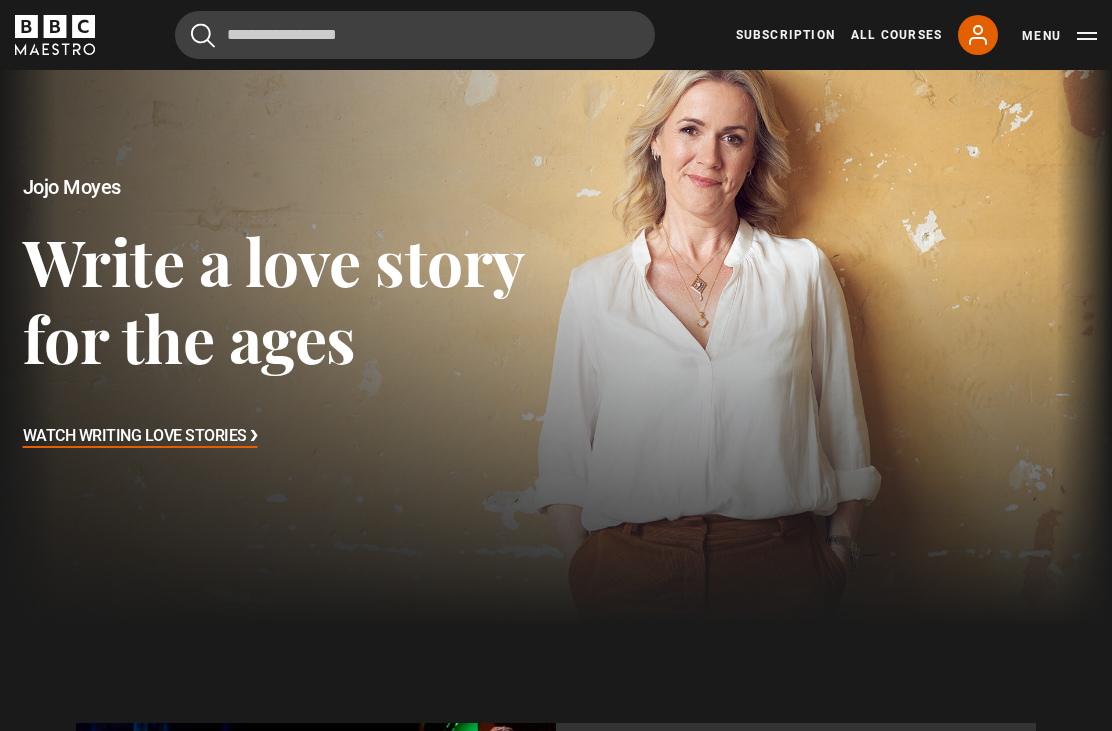 click on "Watch
Writing Love Stories ❯" at bounding box center [140, 437] 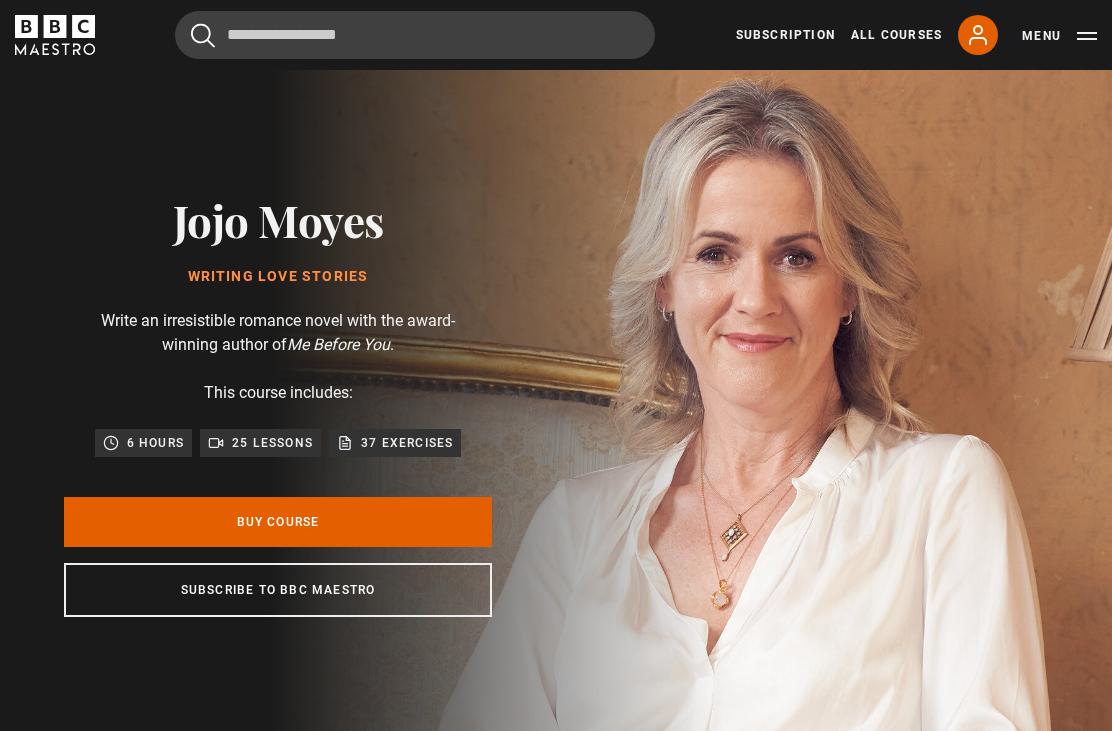 scroll, scrollTop: 0, scrollLeft: 0, axis: both 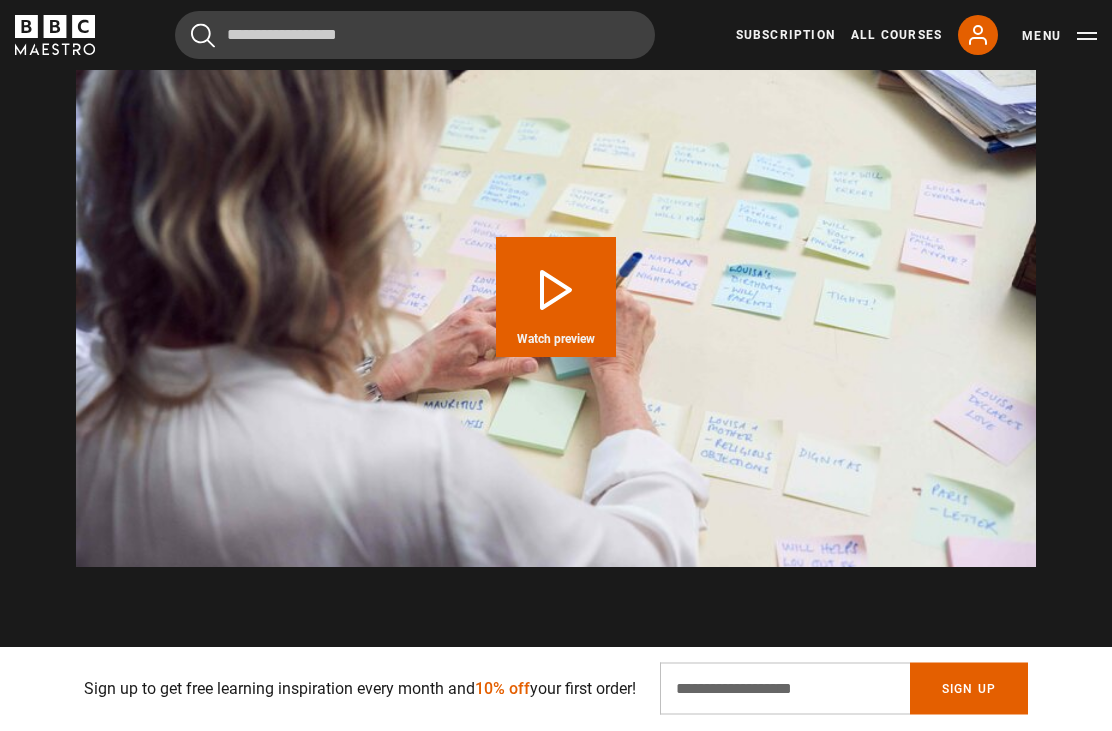 click on "Menu" at bounding box center [1059, 36] 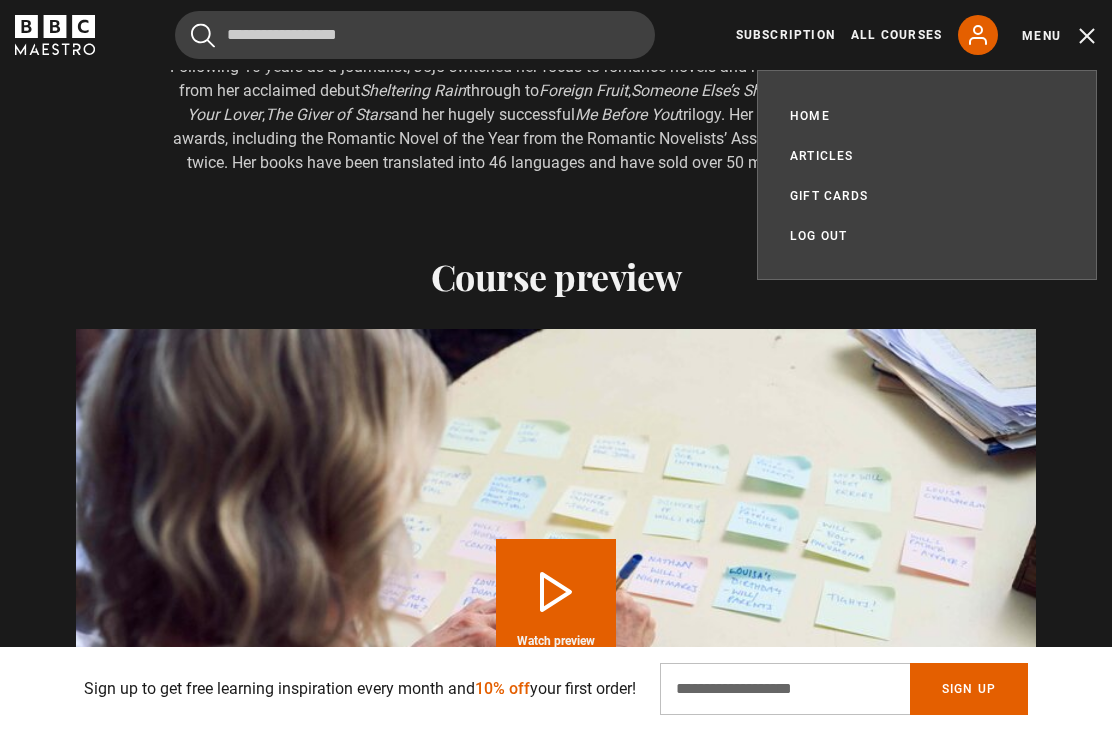 scroll, scrollTop: 1342, scrollLeft: 0, axis: vertical 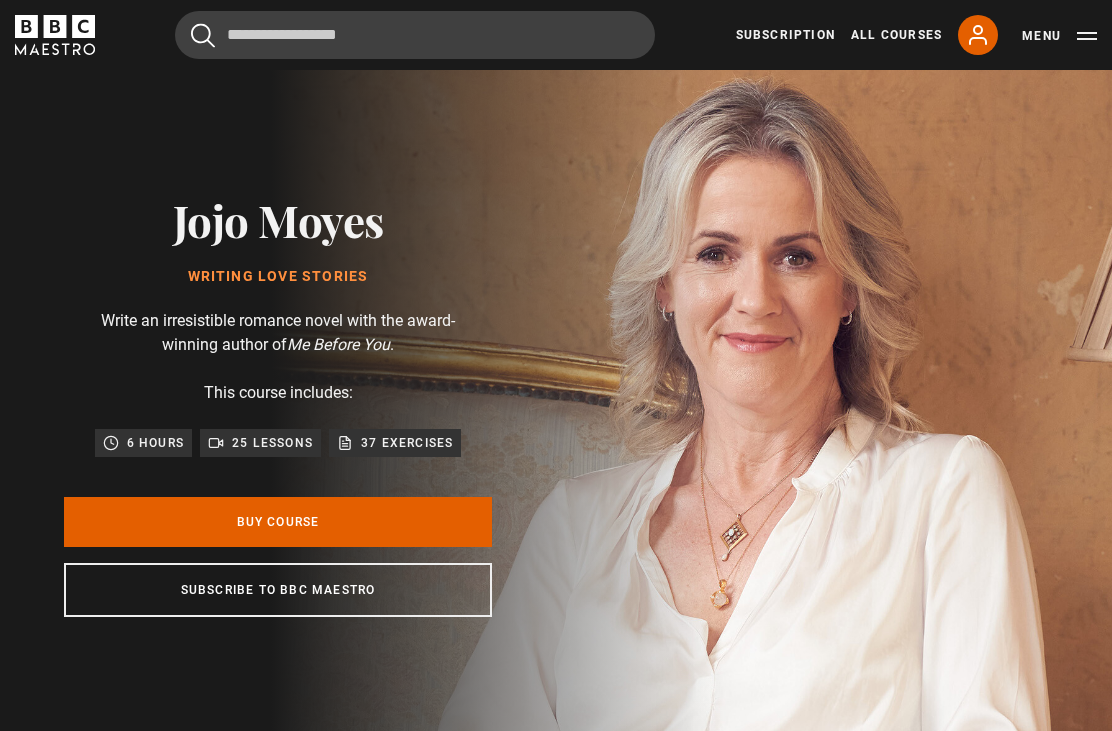 click 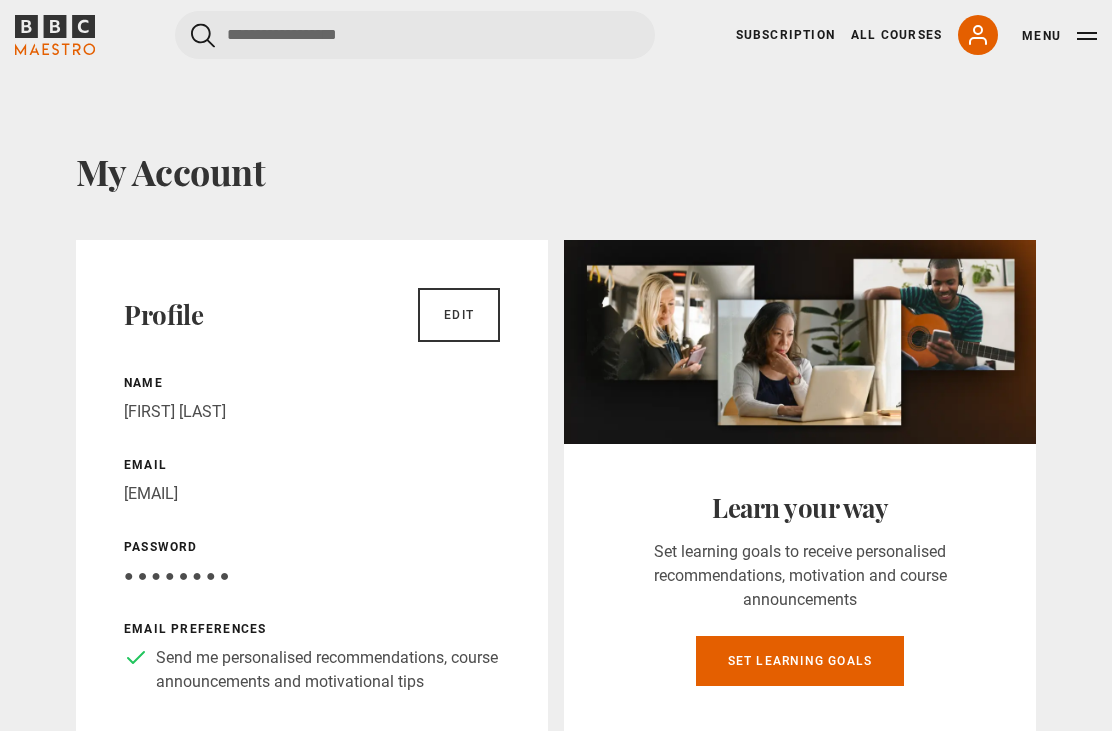 scroll, scrollTop: 0, scrollLeft: 0, axis: both 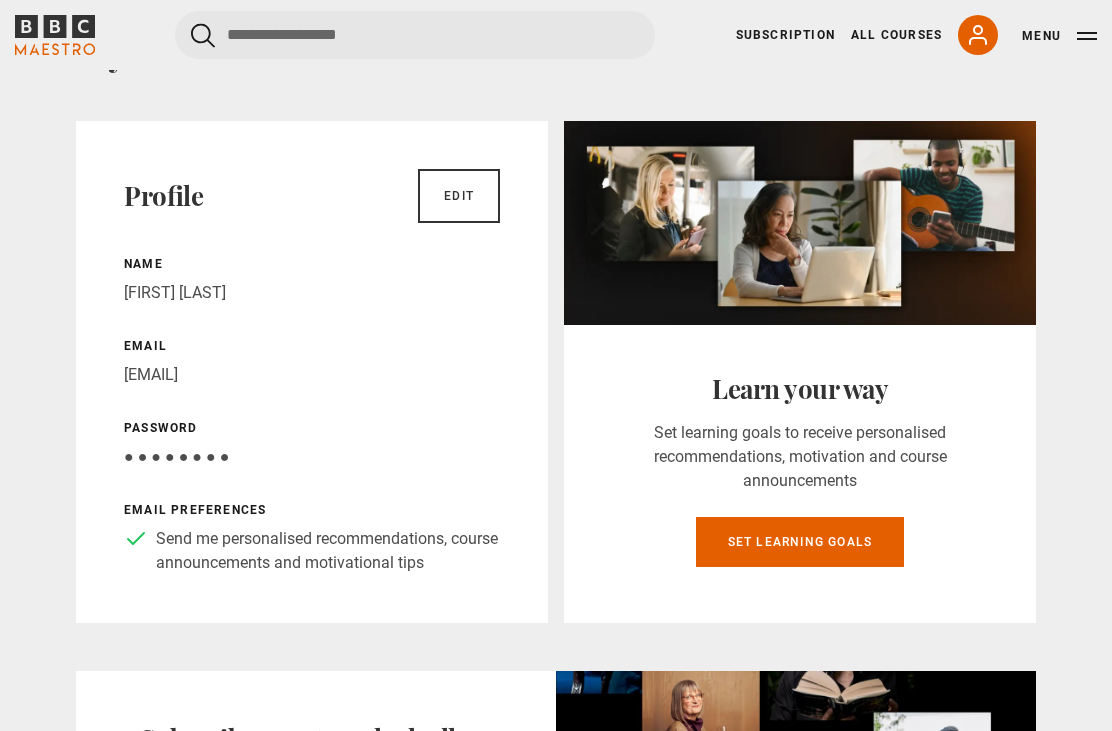 click on "Set learning goals" at bounding box center (800, 542) 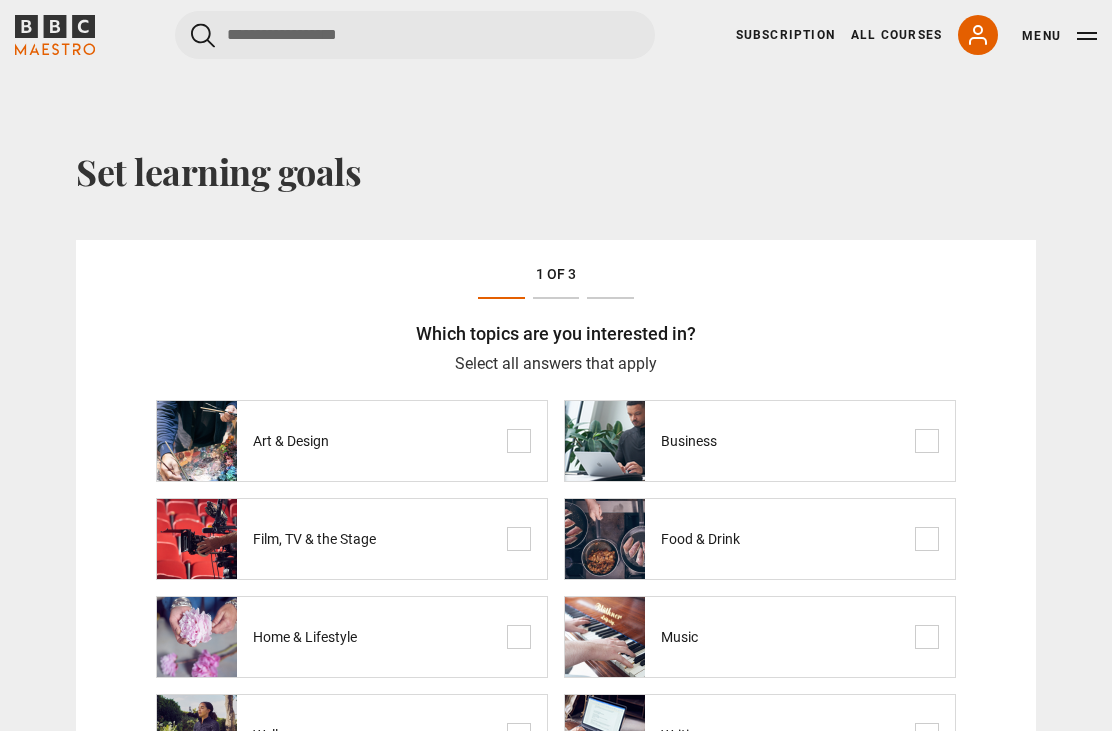 scroll, scrollTop: 0, scrollLeft: 0, axis: both 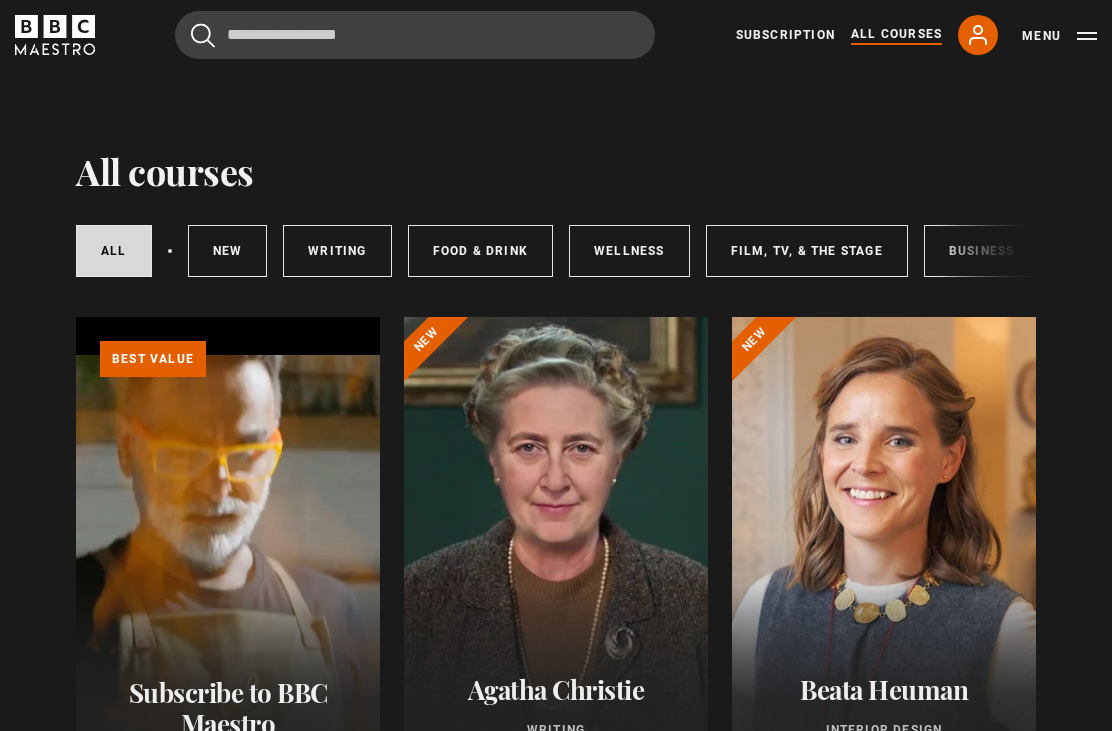 click on "Menu" at bounding box center (1059, 36) 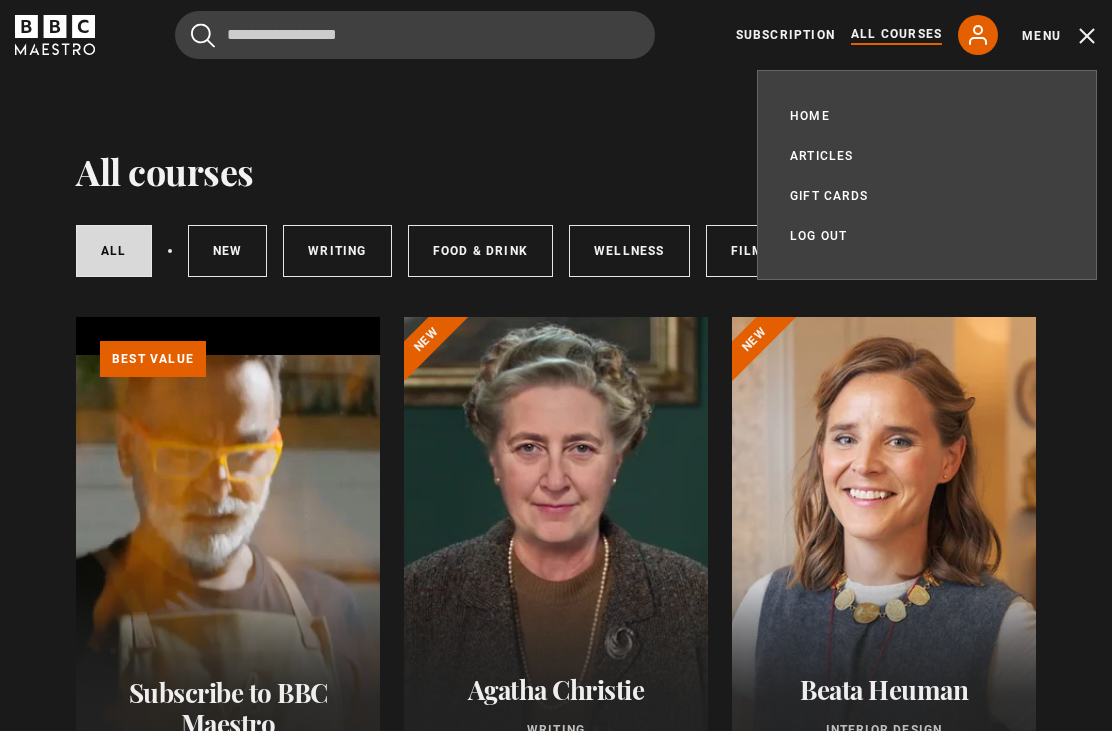 click on "All courses
All courses
New courses
Writing
Food & Drink
Wellness
Film, TV, & The Stage
Business
Art & Design
Music
Home & Lifestyle
Learn more   about BBC Maestro
Video Player is loading. Play Video Play Unmute Current Time  0:00 / Duration  0:15 Loaded :  100.00% Stream Type  LIVE Seek to live, currently behind live LIVE Remaining Time  - 0:15   1x Playback Rate Chapters Chapters Text" at bounding box center (556, 4524) 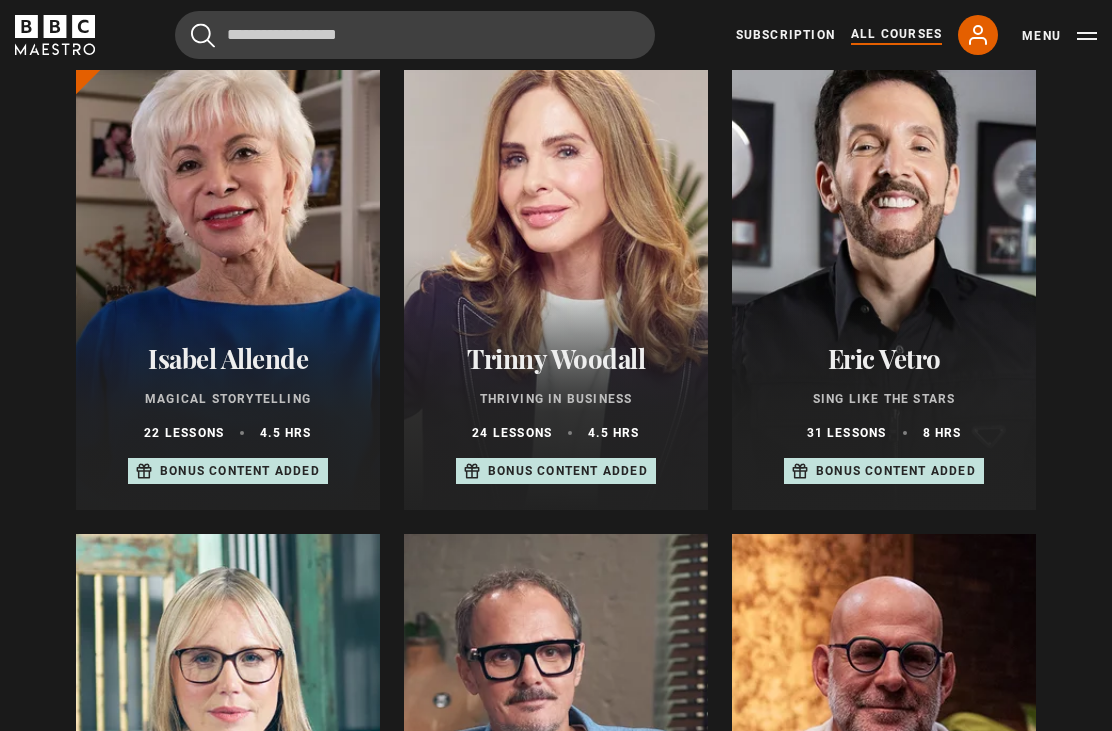 scroll, scrollTop: 1481, scrollLeft: 0, axis: vertical 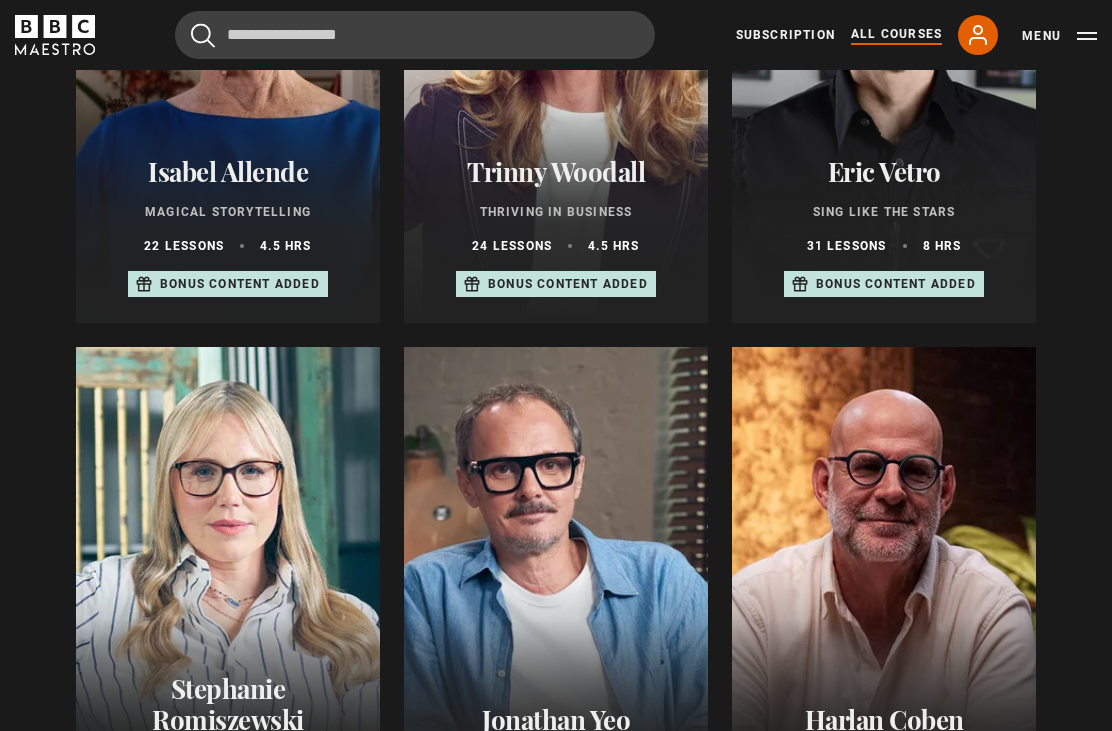 click on "Eric Vetro
Sing Like the Stars
31 lessons
8 hrs
Bonus content added" at bounding box center [884, 228] 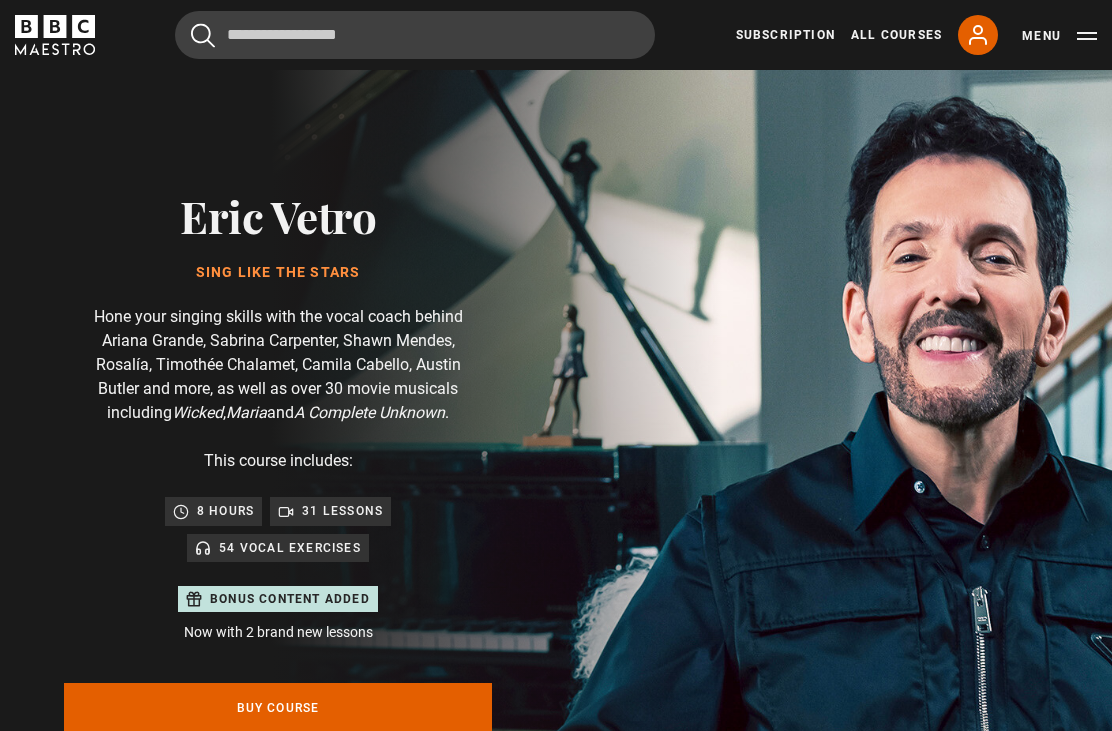 scroll, scrollTop: 246, scrollLeft: 0, axis: vertical 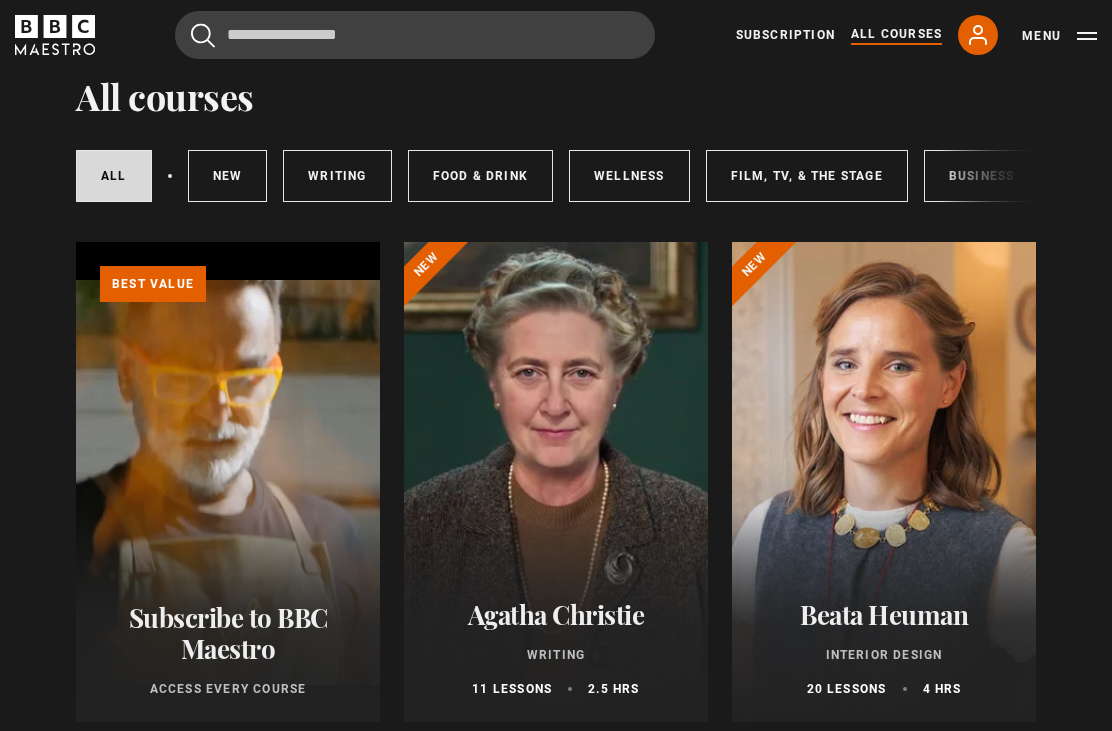 click on "Writing" at bounding box center (337, 177) 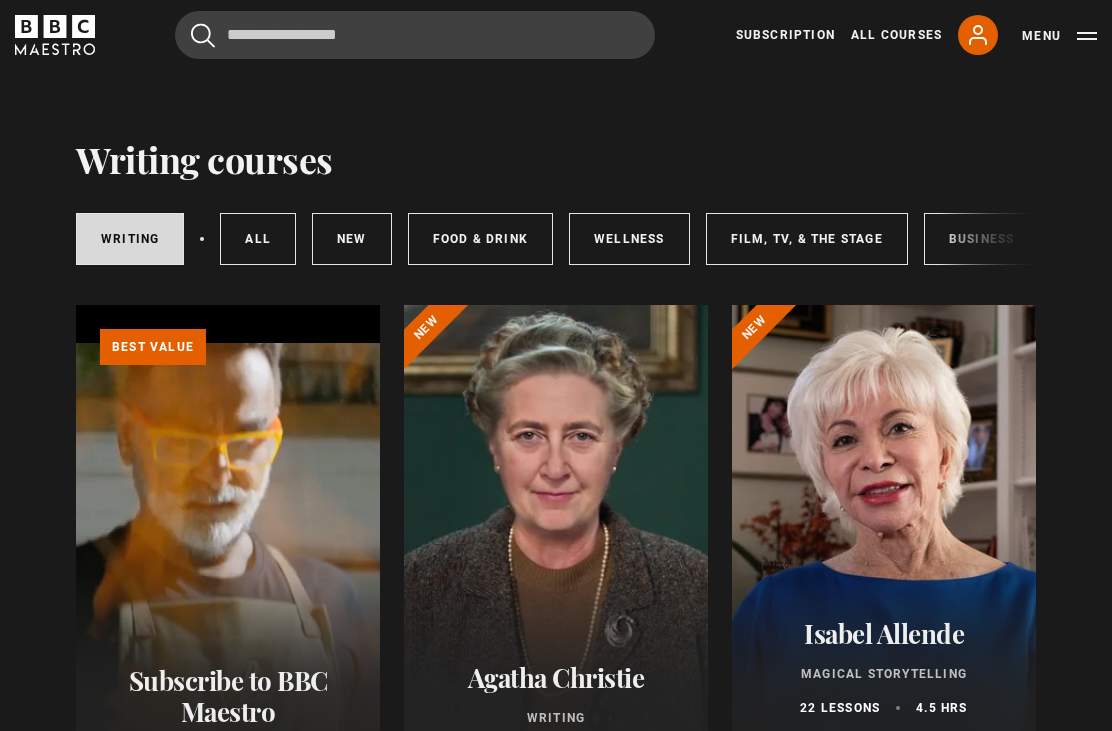 scroll, scrollTop: 0, scrollLeft: 0, axis: both 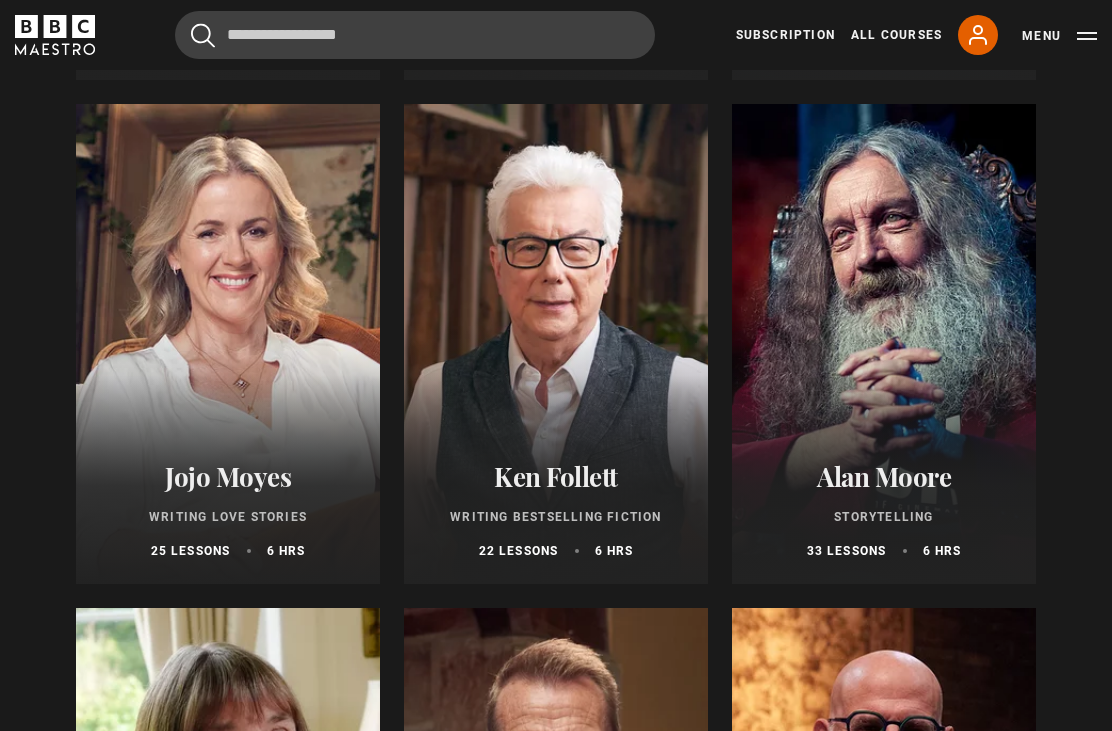 click at bounding box center (228, 344) 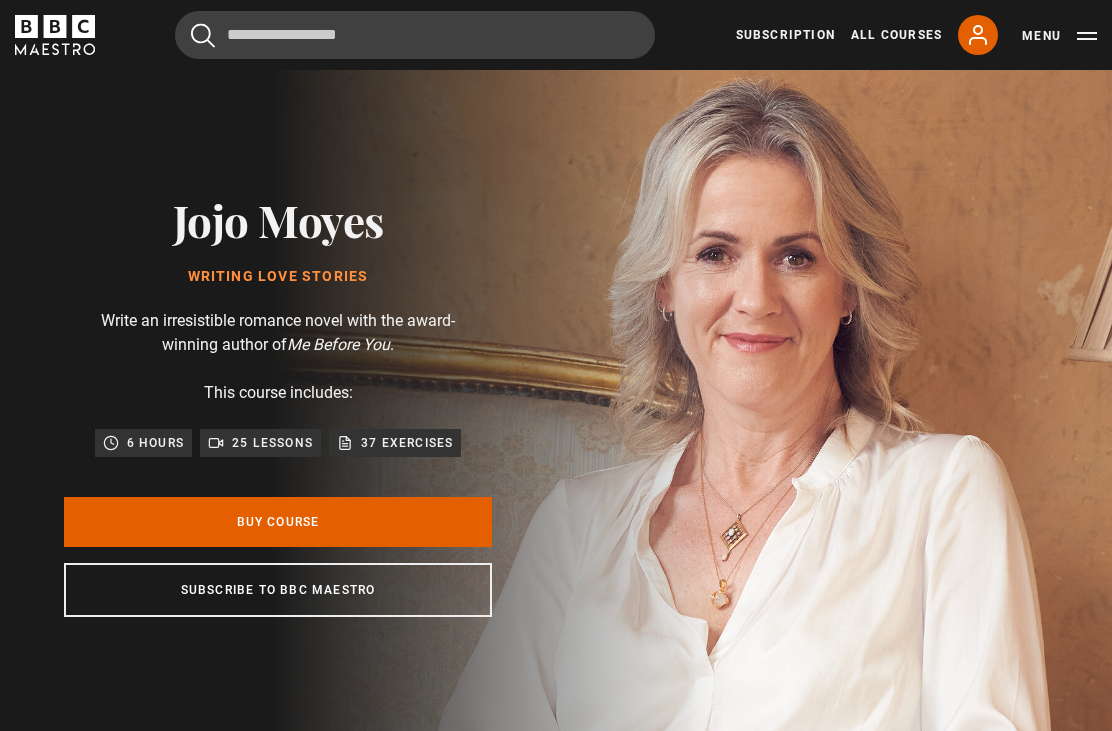 scroll, scrollTop: 0, scrollLeft: 0, axis: both 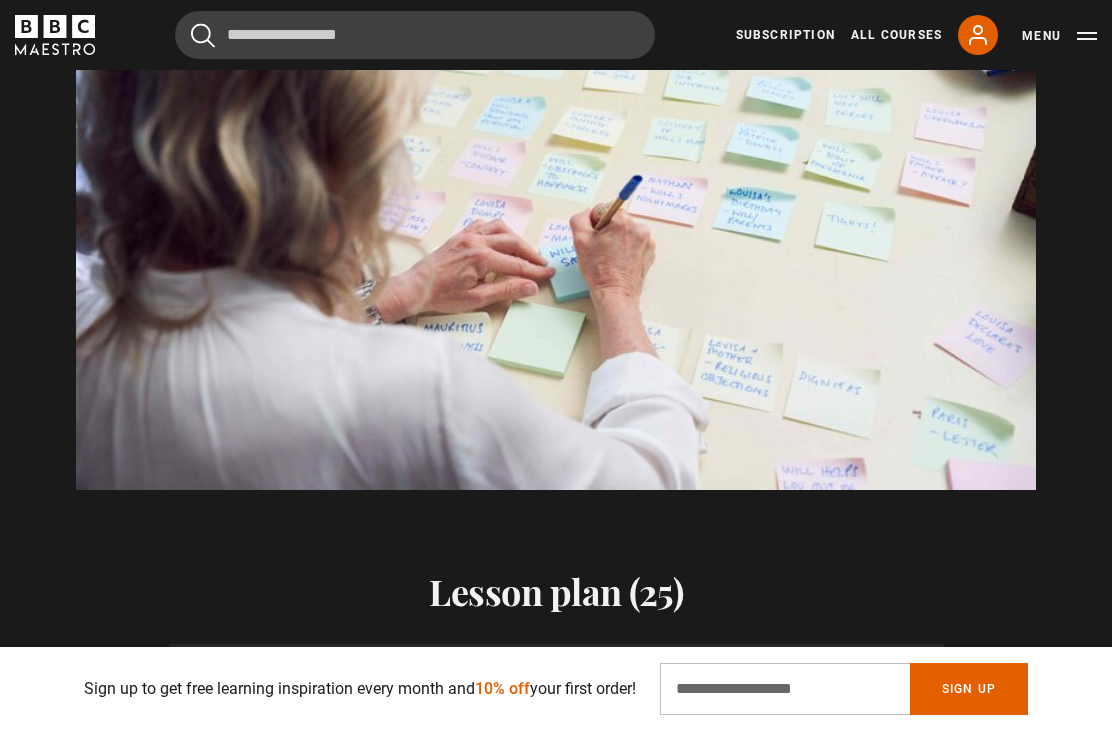 click on "Video Player is loading. Play Course overview for Writing Love Stories with [NAME] Watch preview 10s Skip Back 10 seconds Pause 10s Skip Forward 10 seconds Loaded :  3.44% Pause Mute Current Time  0:04 - Duration  2:23 1x Playback Rate 2x 1.5x 1x , selected 0.5x Captions captions off , selected English  Captions This is a modal window.
Ready to get started?
Buy Course
Gift course
Restart" at bounding box center (556, 220) 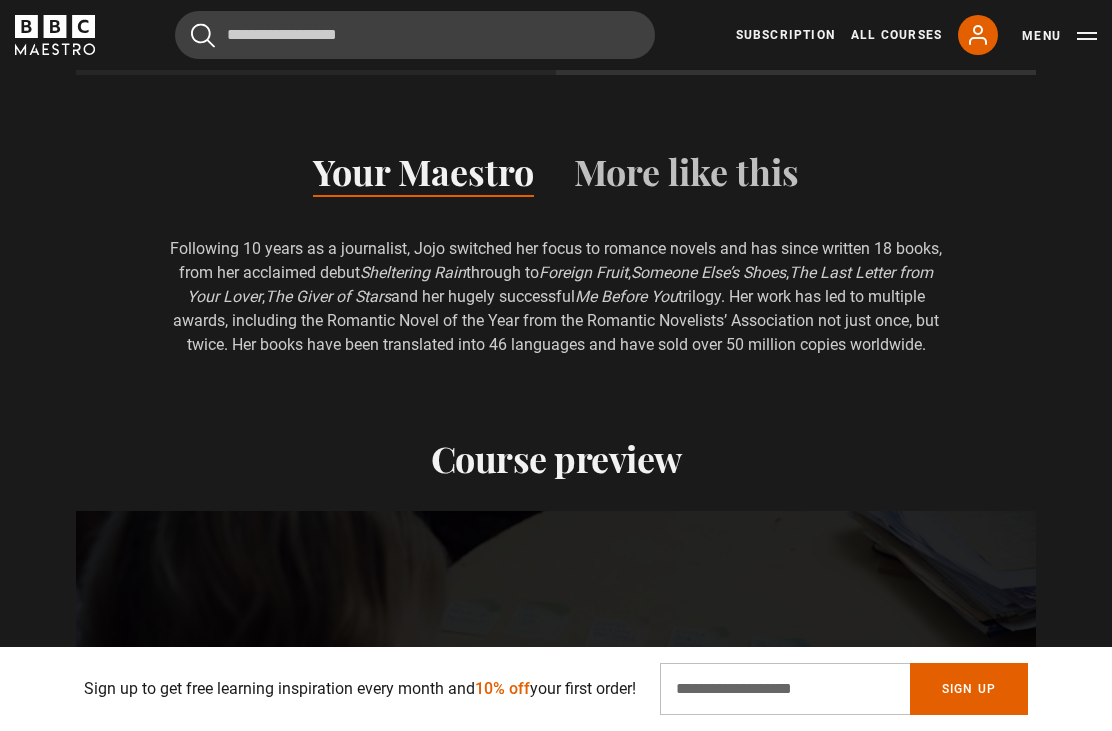scroll, scrollTop: 1354, scrollLeft: 0, axis: vertical 